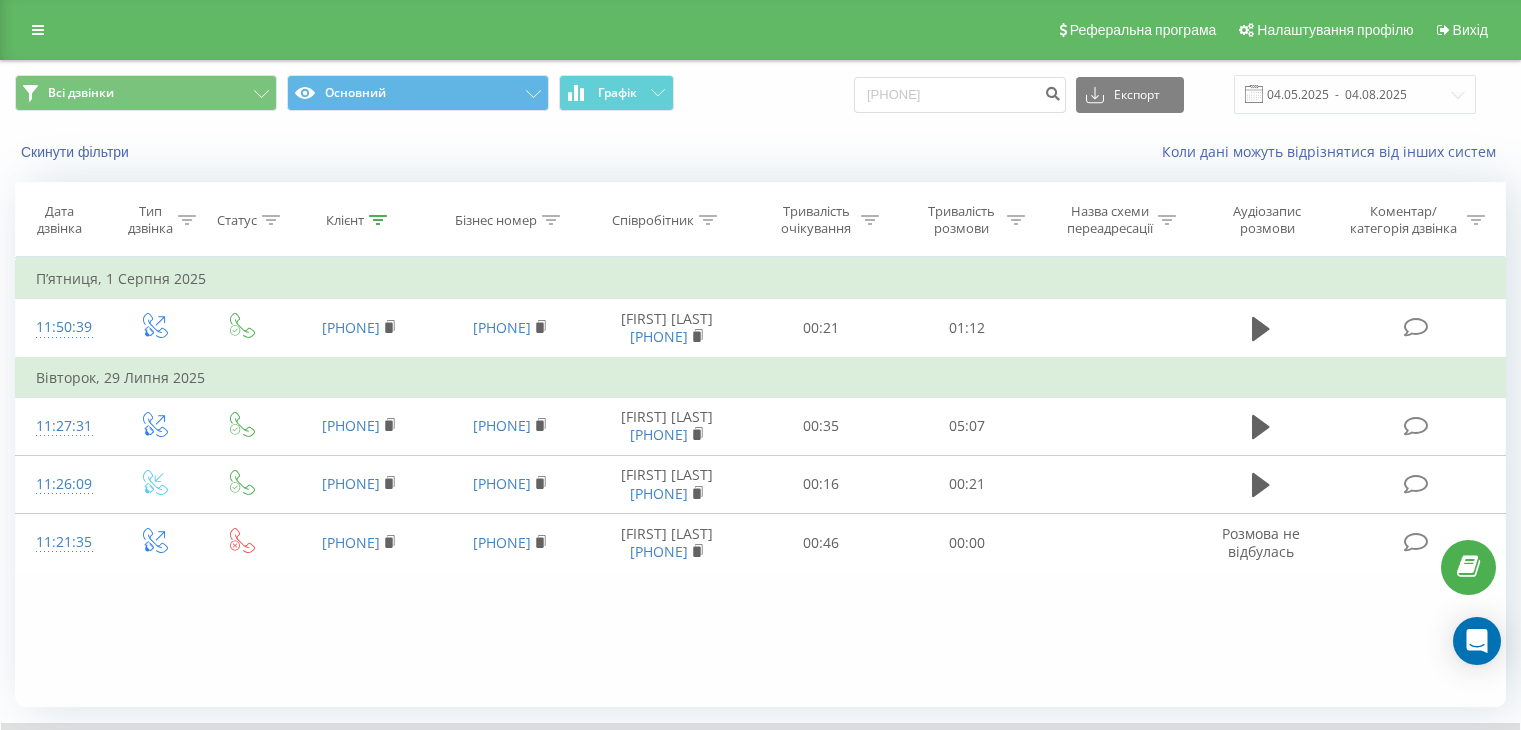 scroll, scrollTop: 0, scrollLeft: 0, axis: both 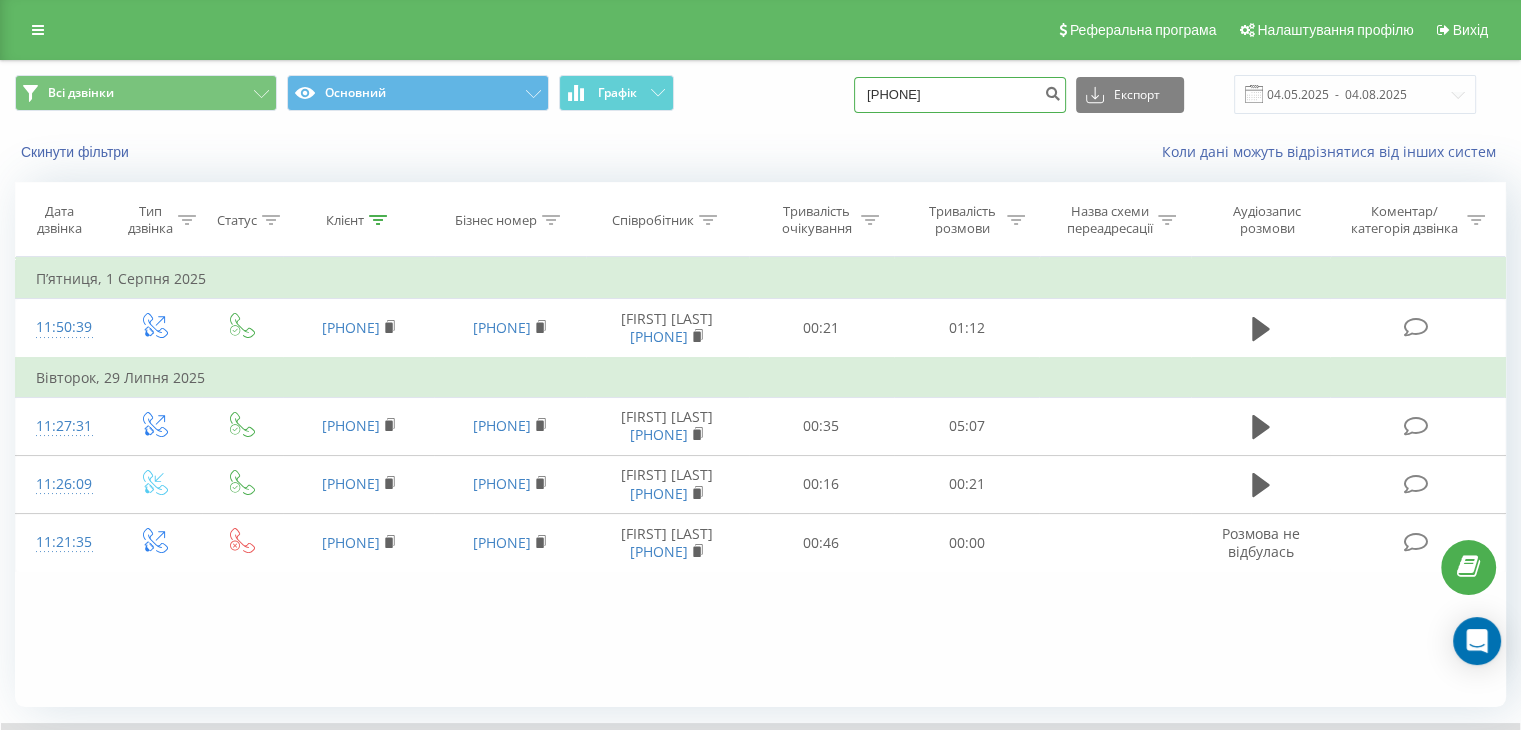 click on "380987508025" at bounding box center (960, 95) 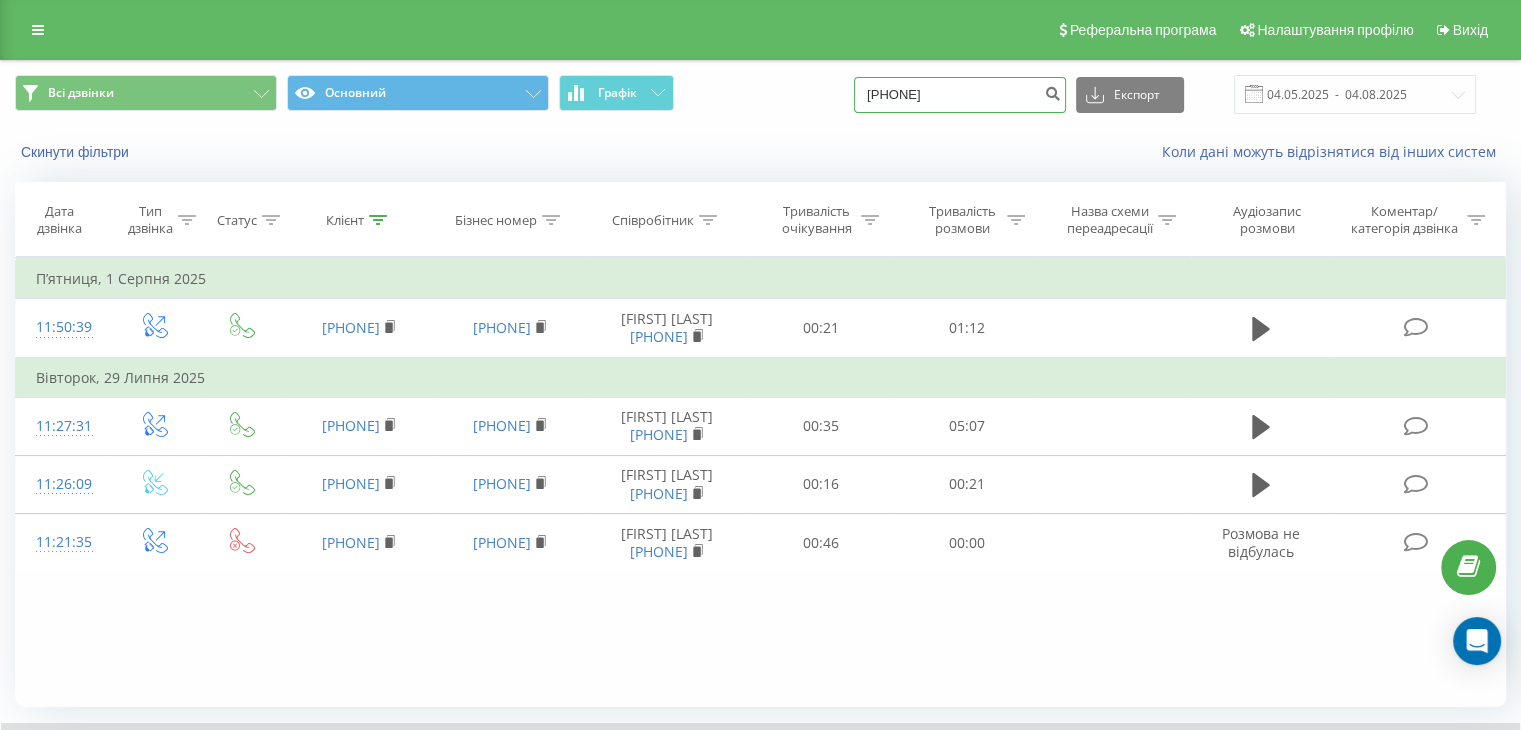click on "+380676411530" at bounding box center [960, 95] 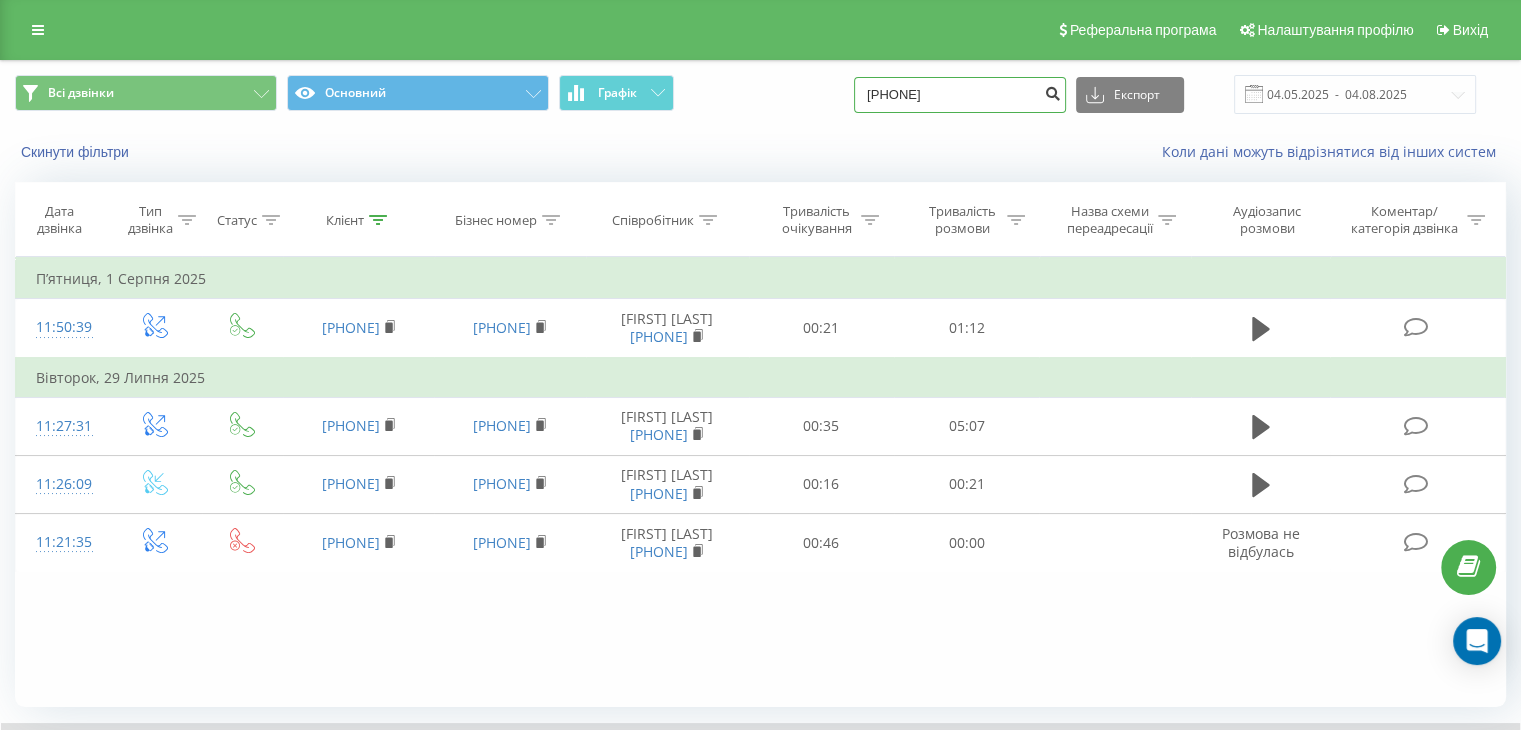type on "[PHONE]" 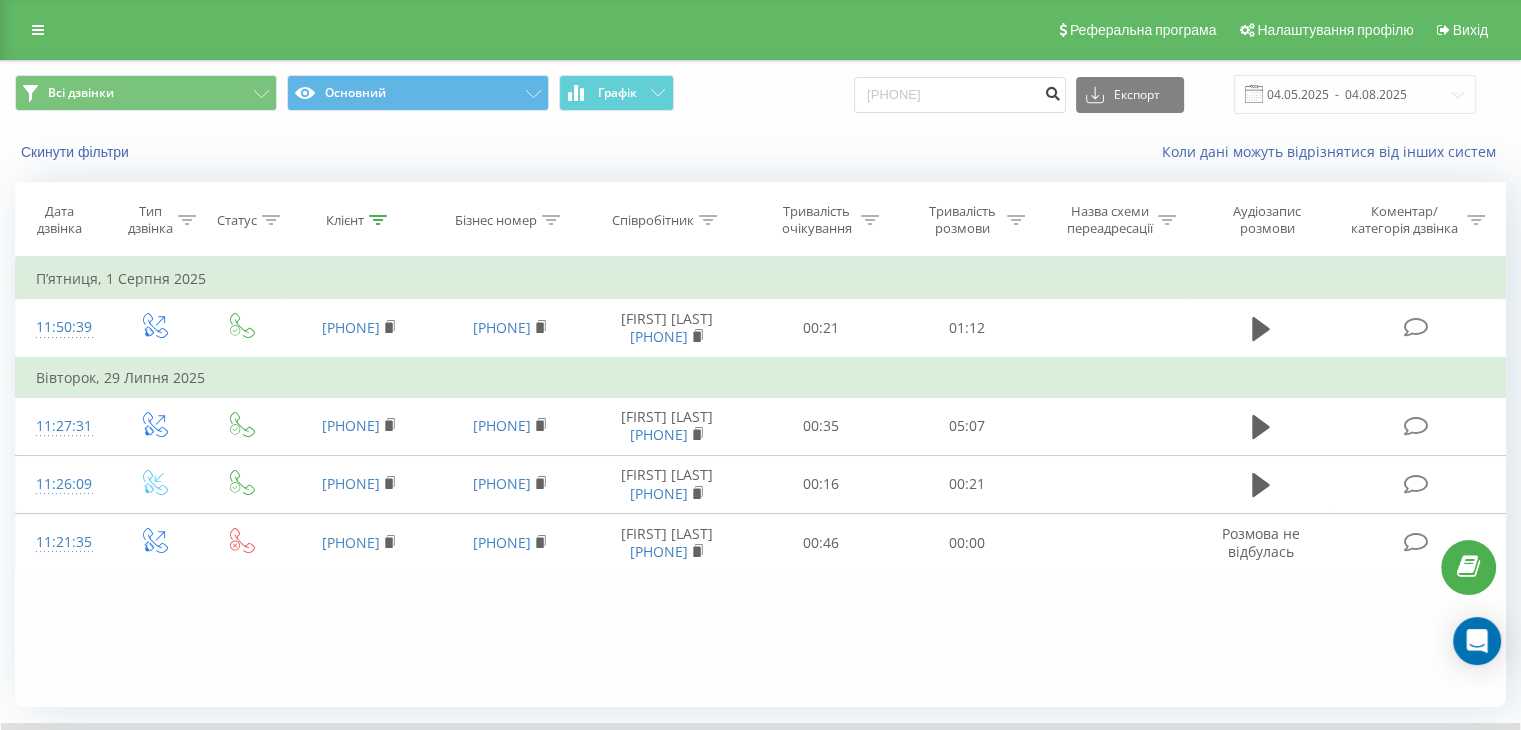 click at bounding box center (1052, 91) 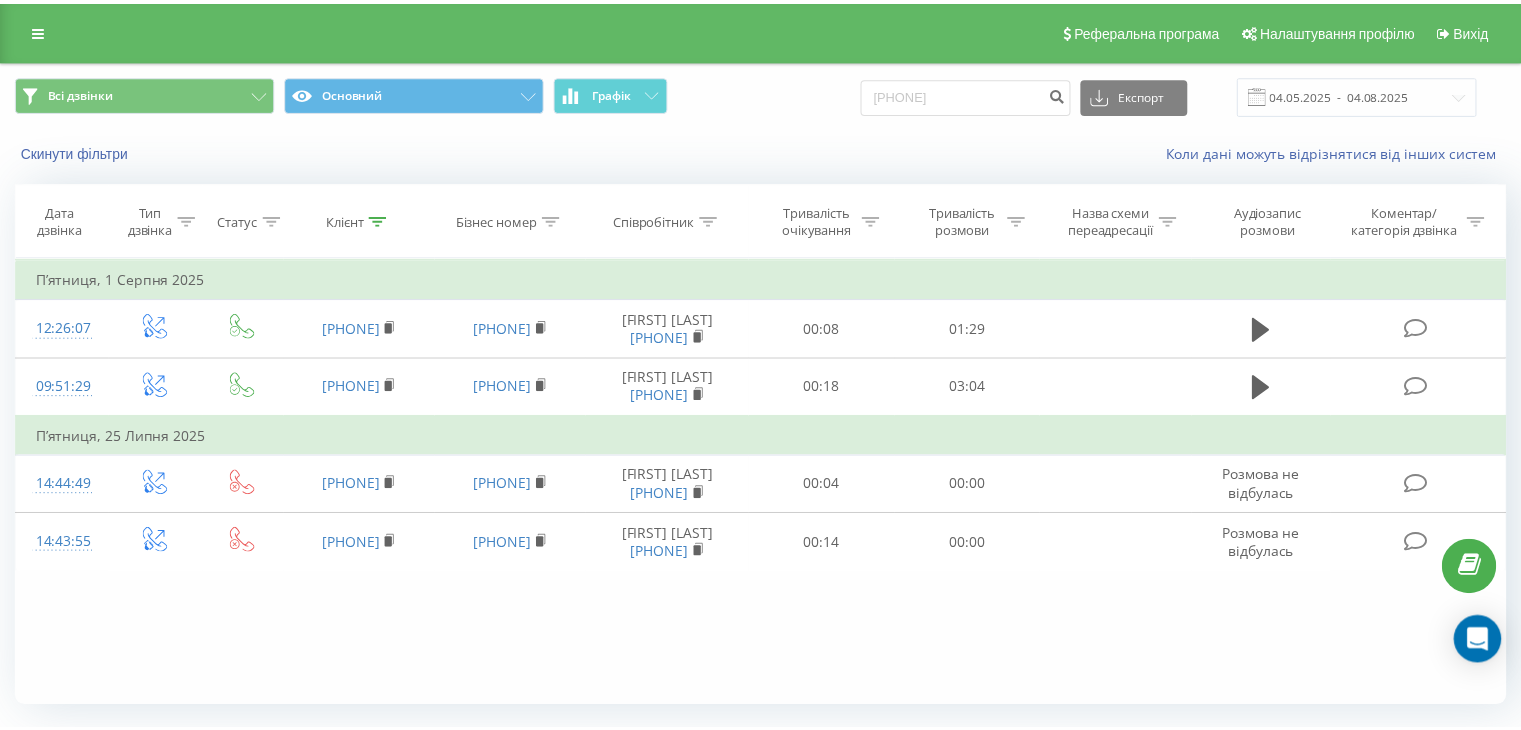 scroll, scrollTop: 0, scrollLeft: 0, axis: both 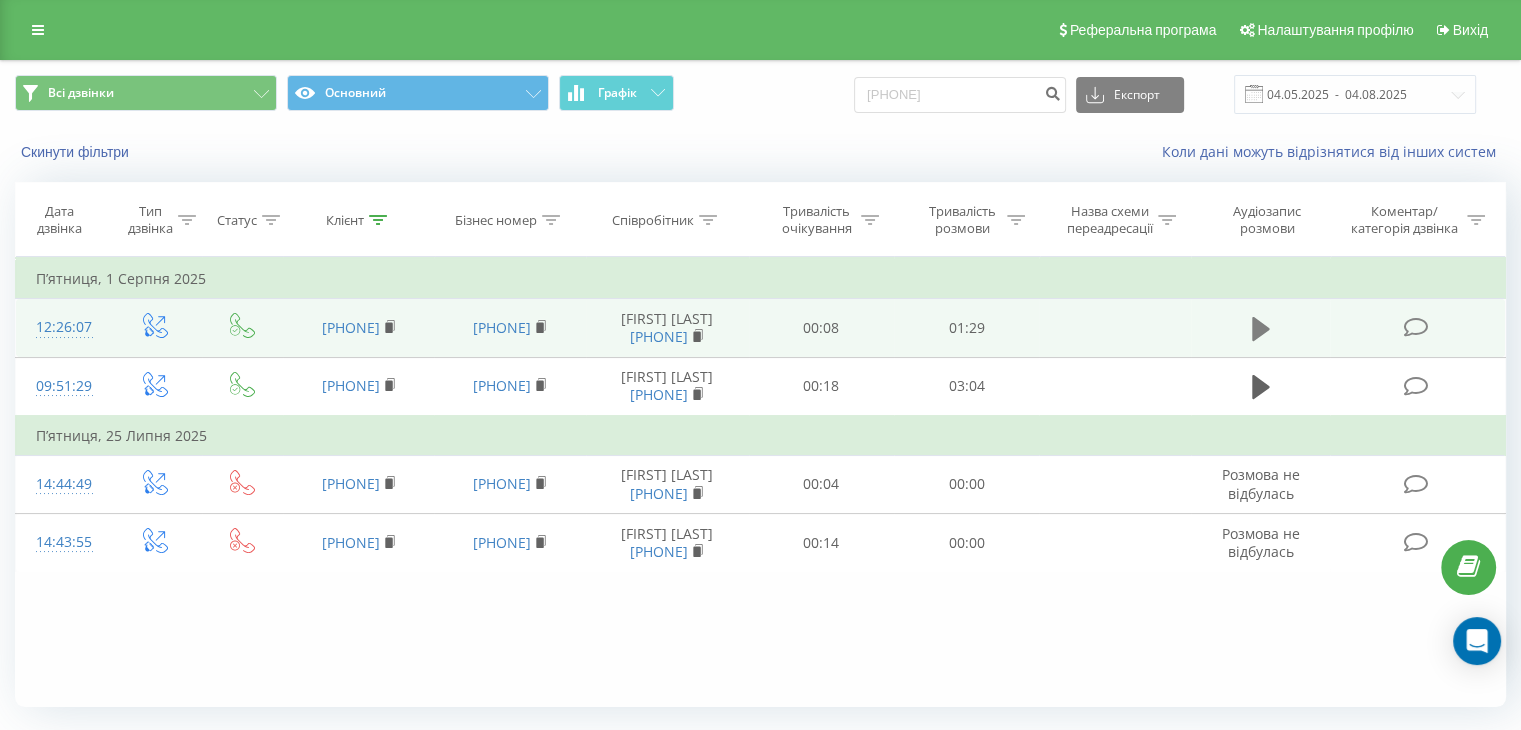 click 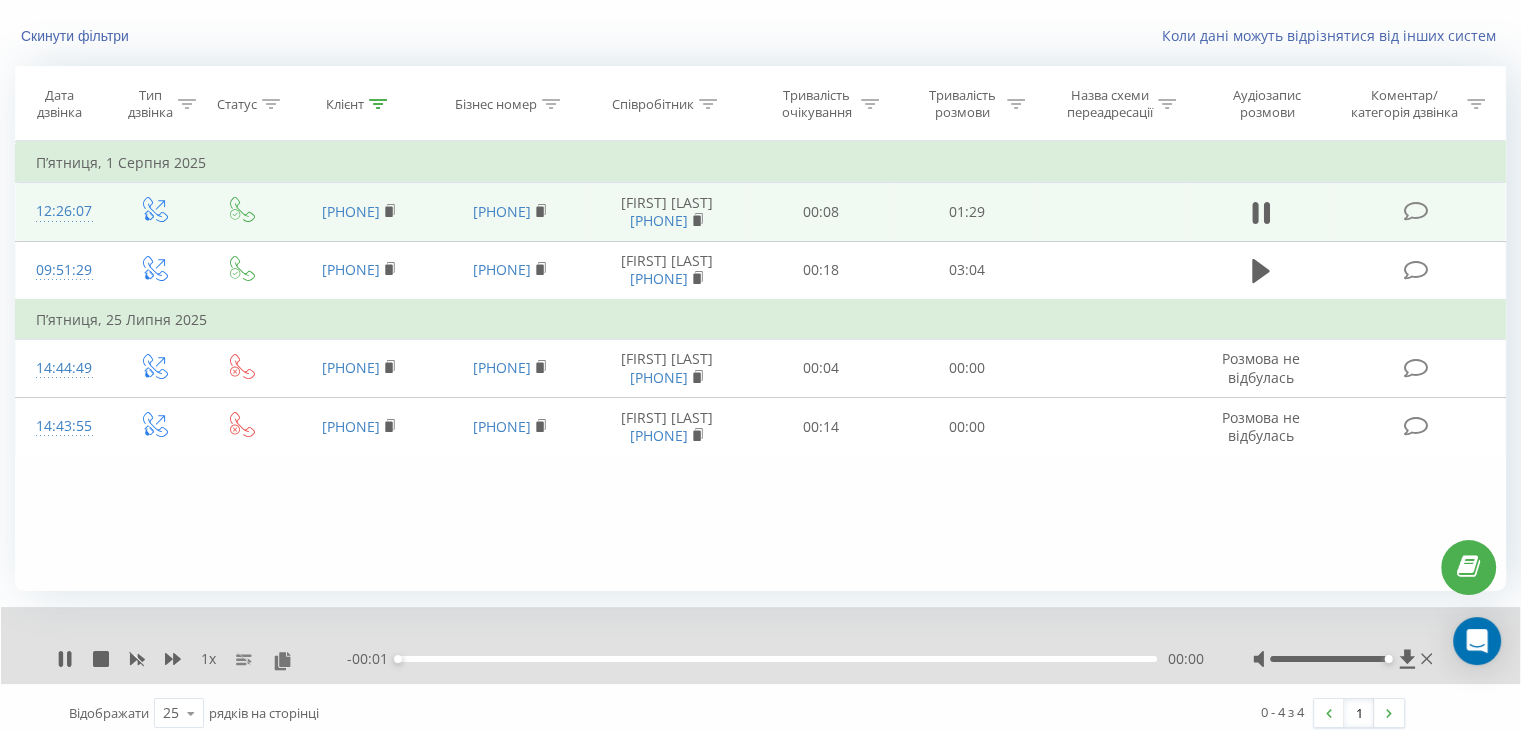 scroll, scrollTop: 128, scrollLeft: 0, axis: vertical 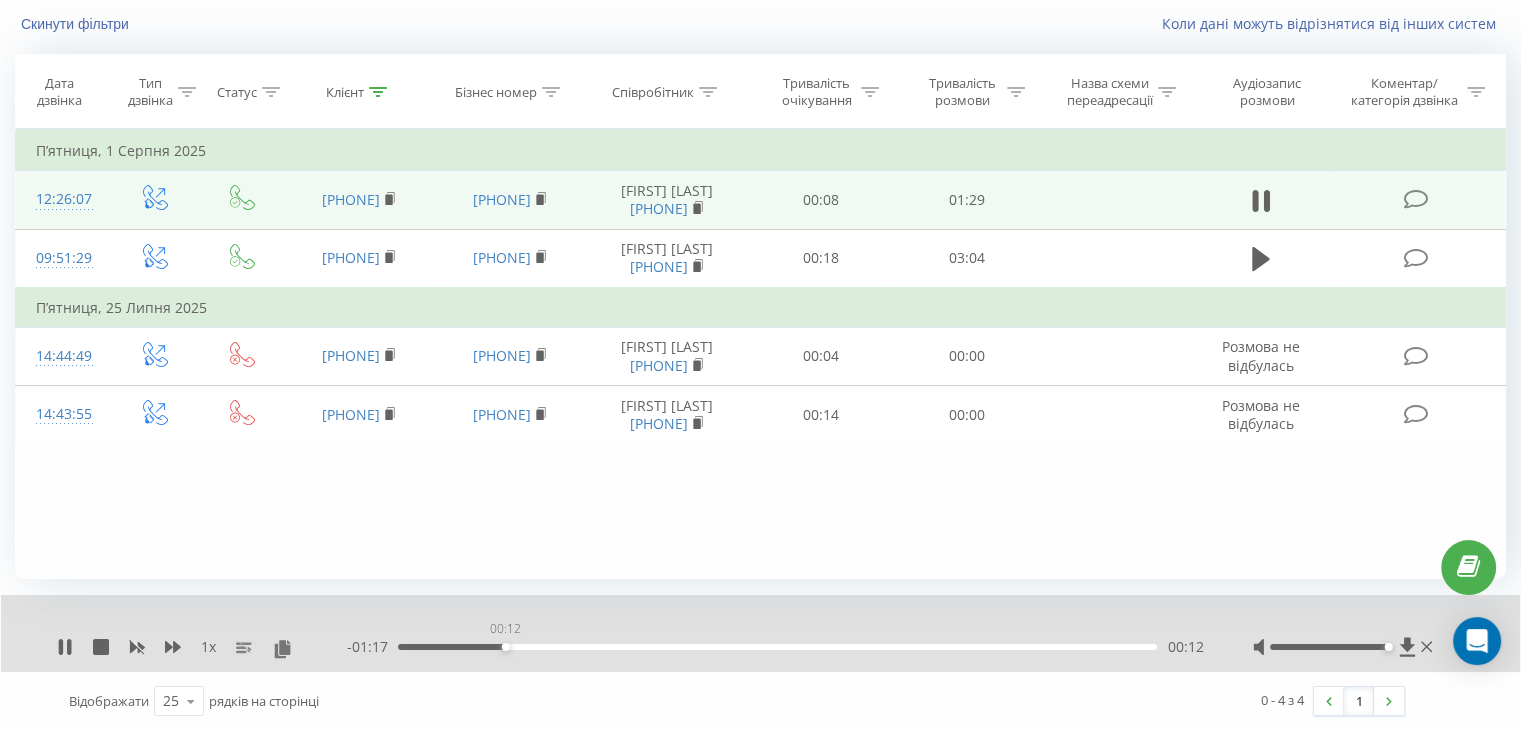 click on "00:12" at bounding box center [777, 647] 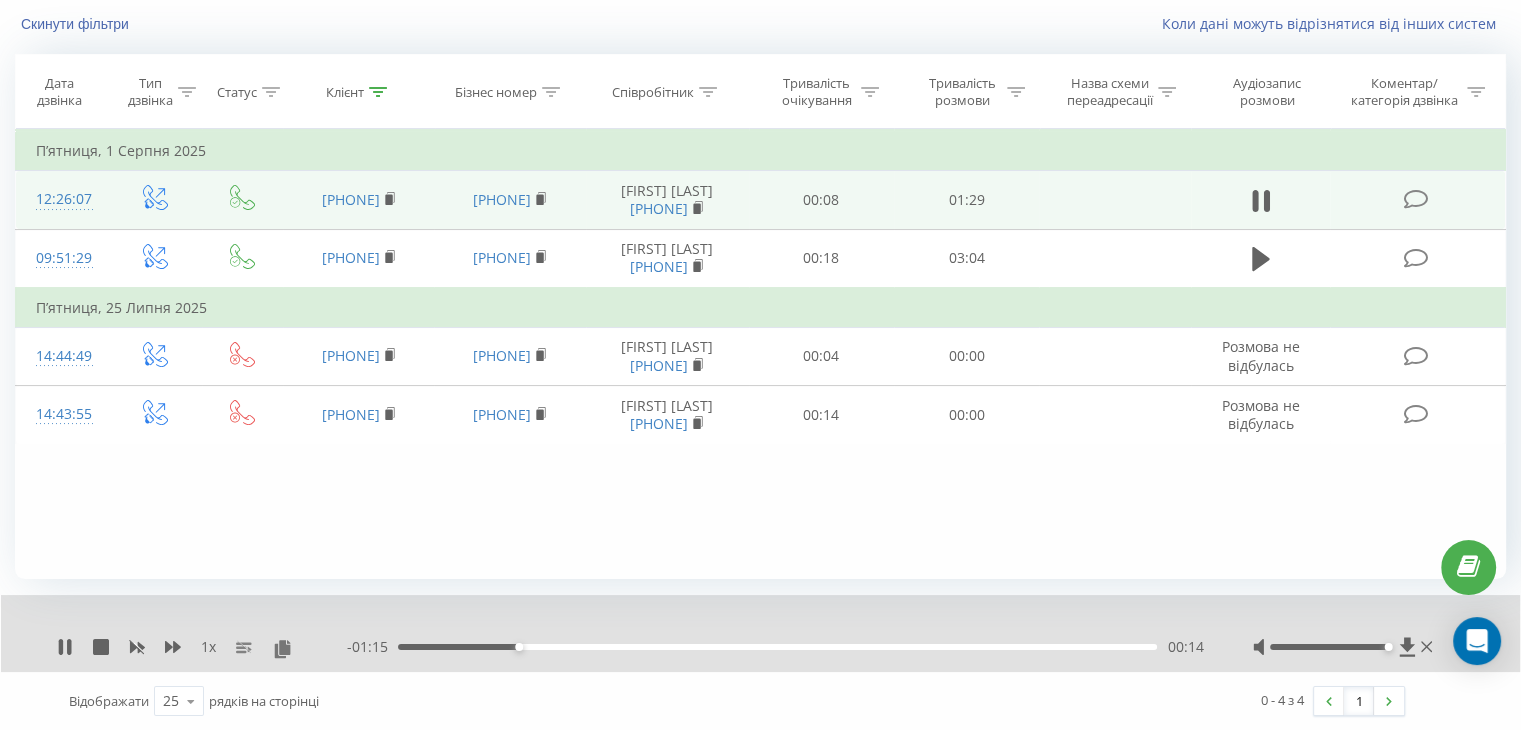 click on "- 01:15 00:14 00:14" at bounding box center [775, 647] 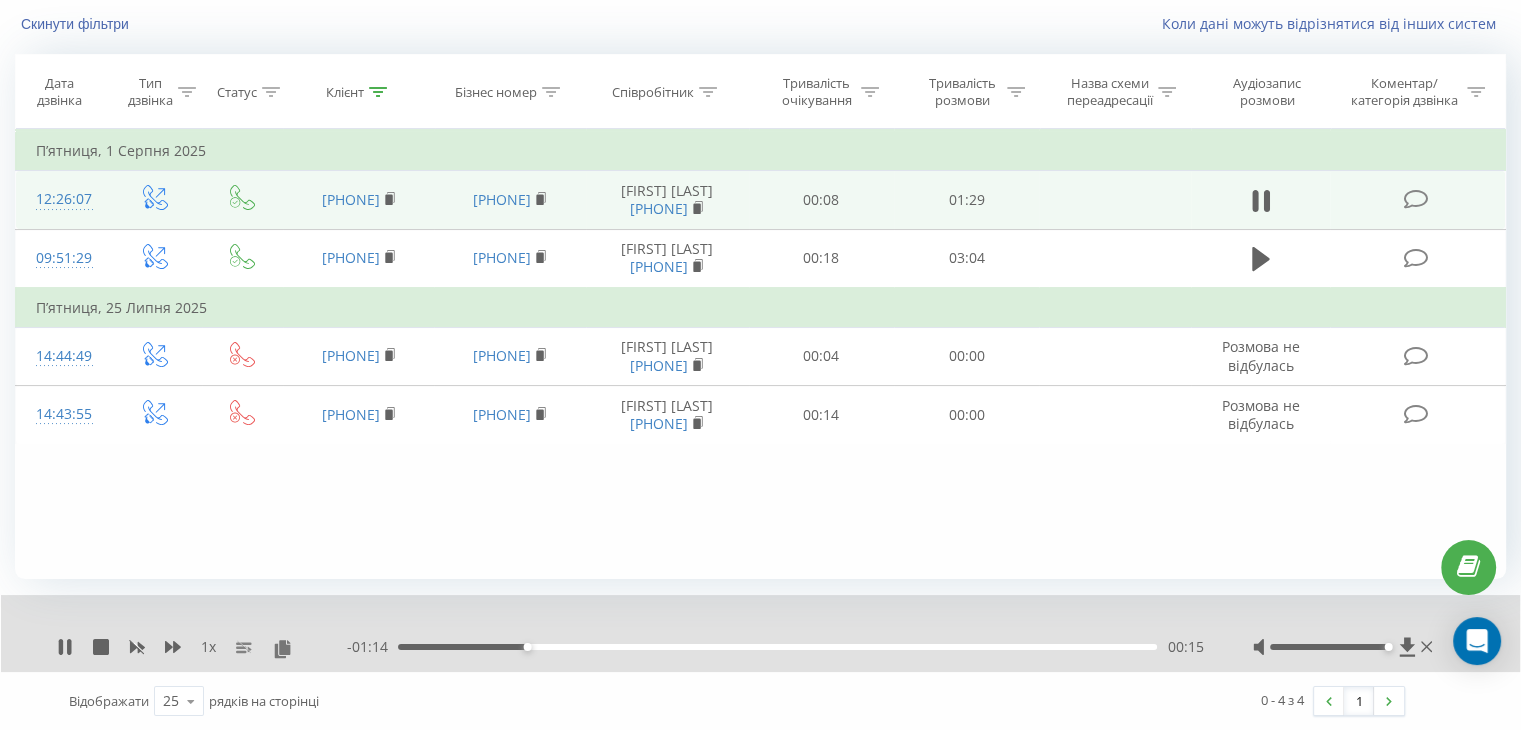 click on "00:15" at bounding box center [777, 647] 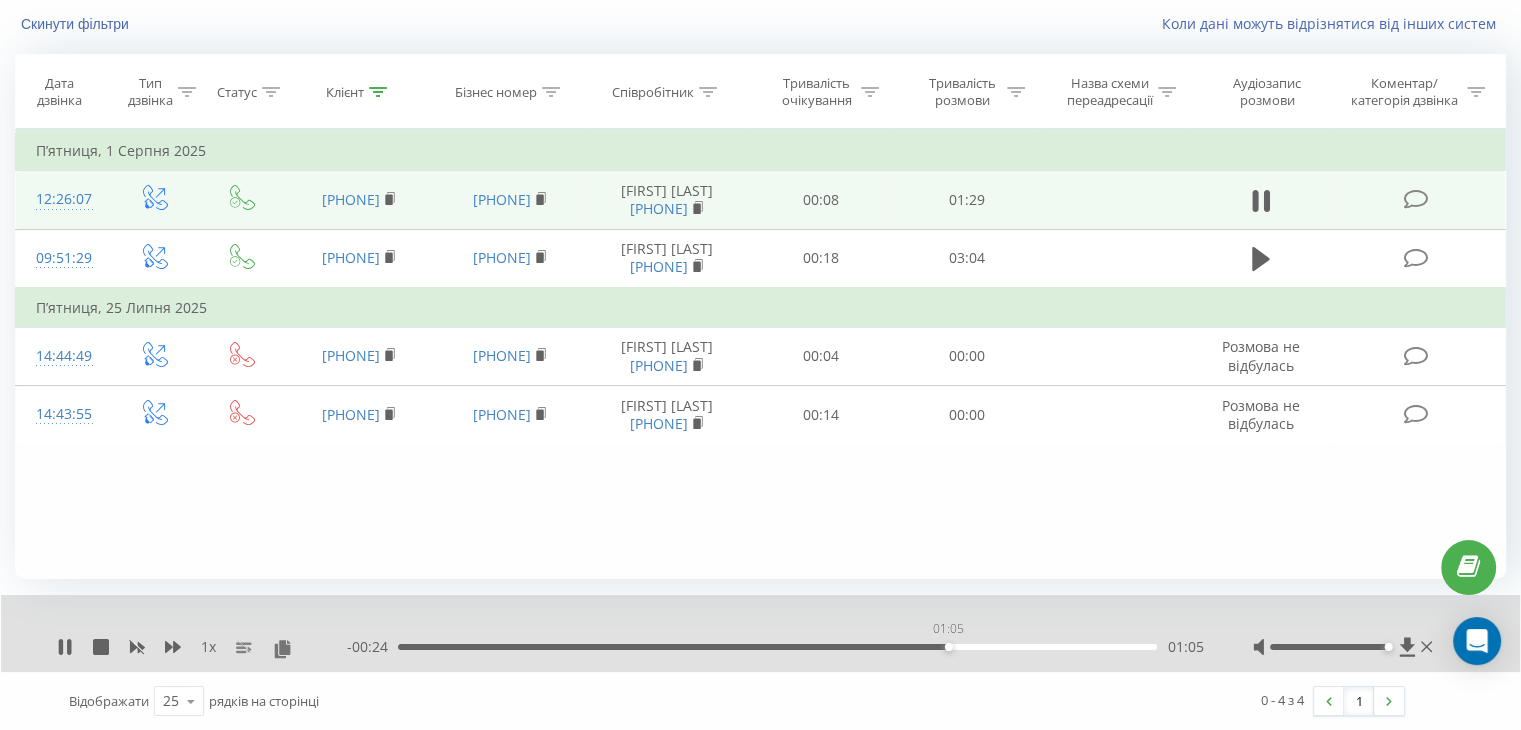 click on "01:05" at bounding box center (777, 647) 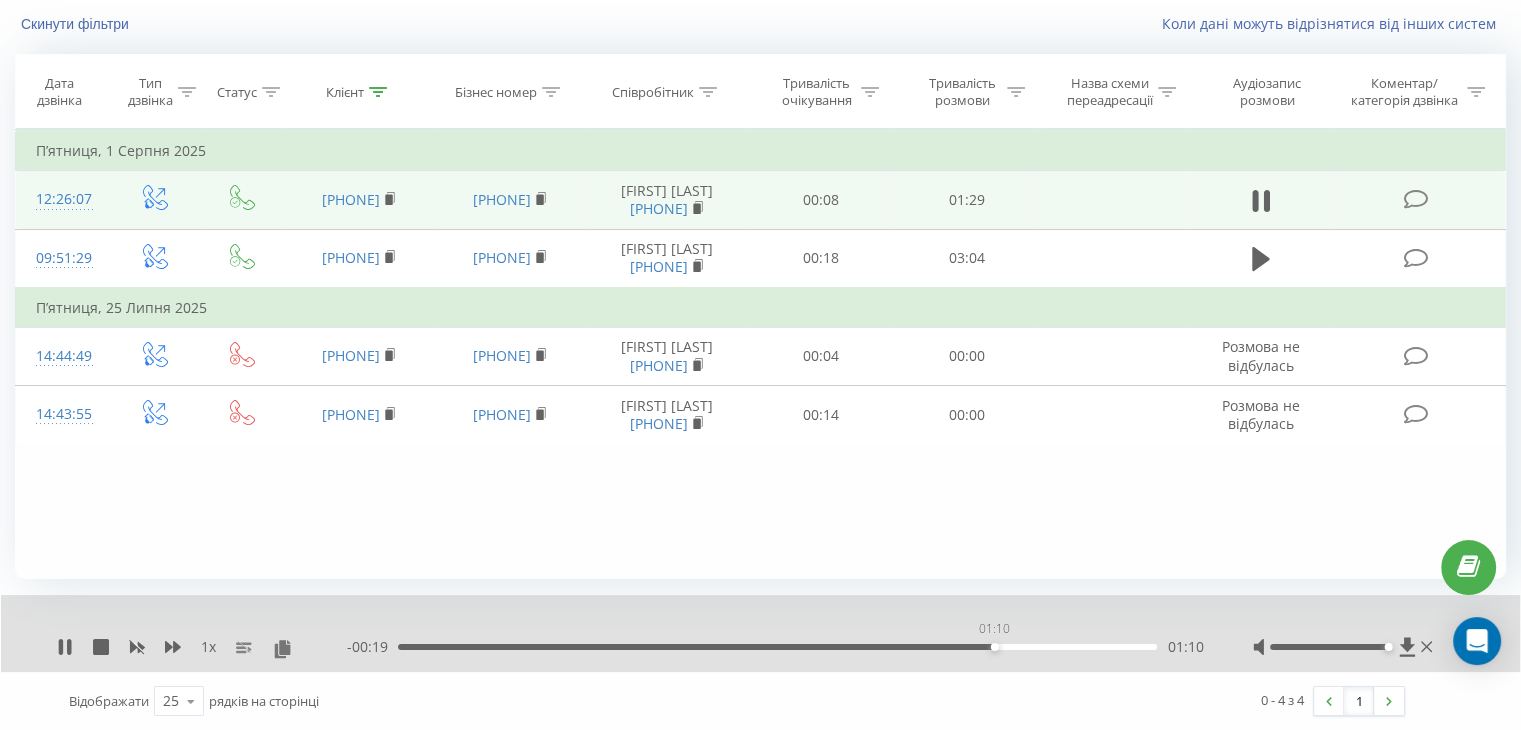 click on "01:10" at bounding box center (777, 647) 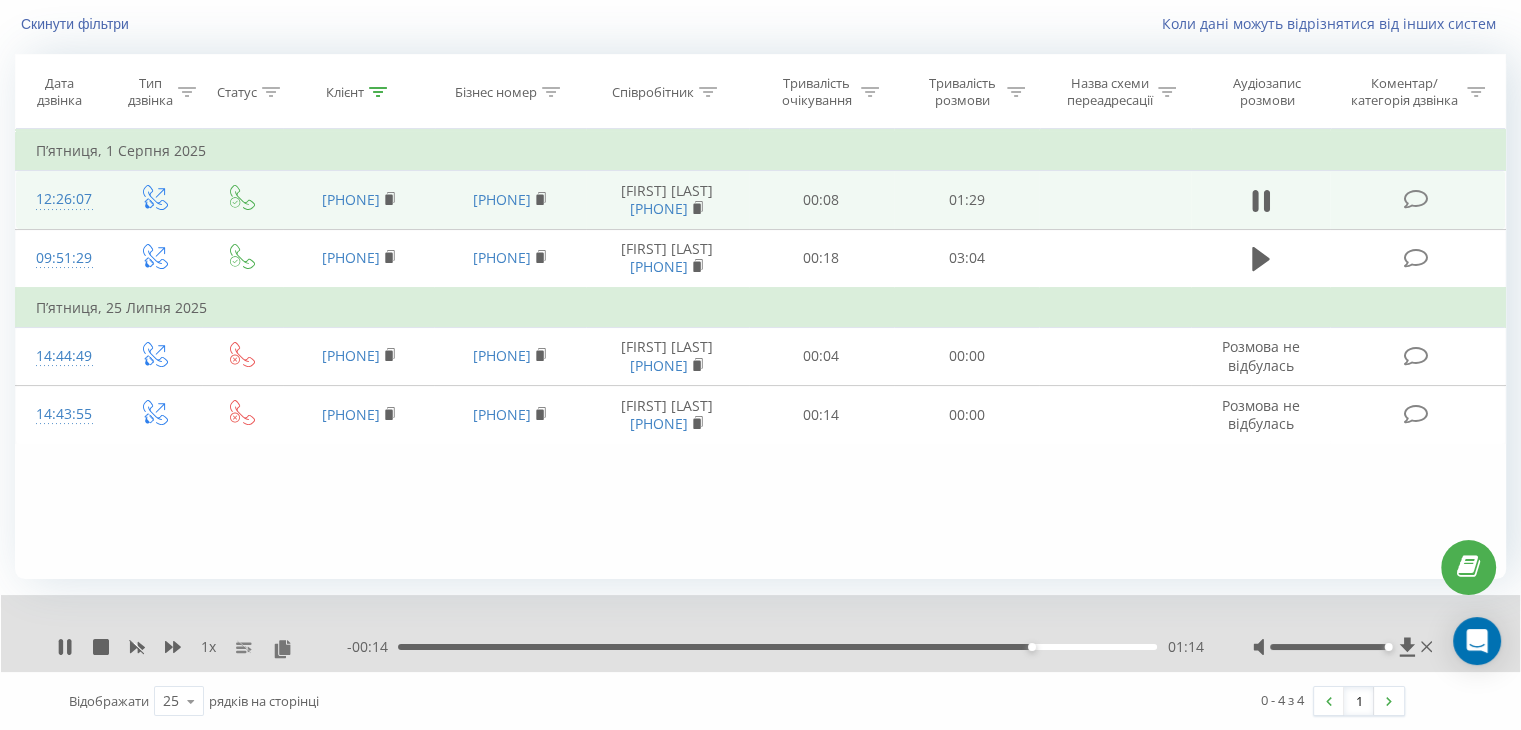 click on "1 x - 00:14 01:14 01:14" at bounding box center (760, 633) 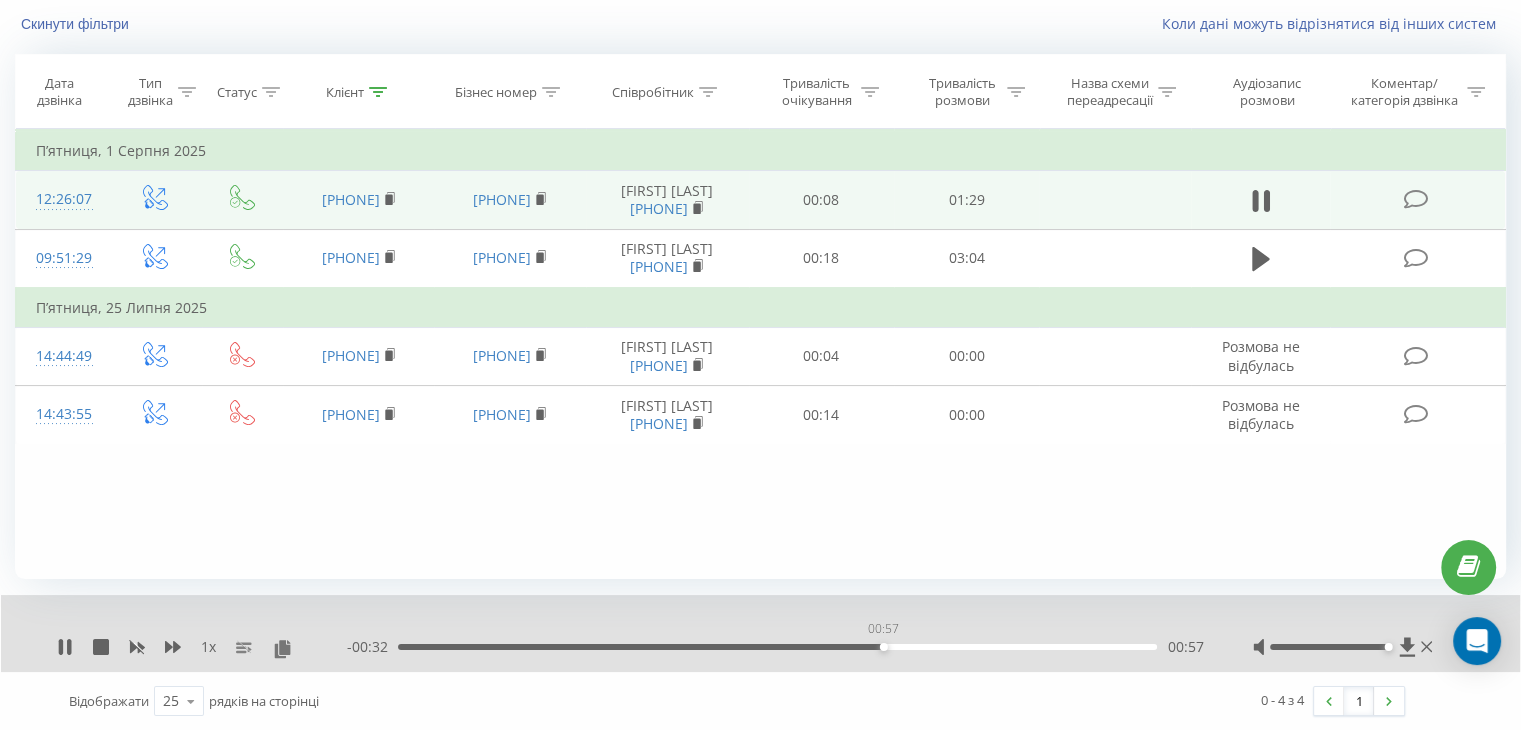 click on "00:57" at bounding box center [777, 647] 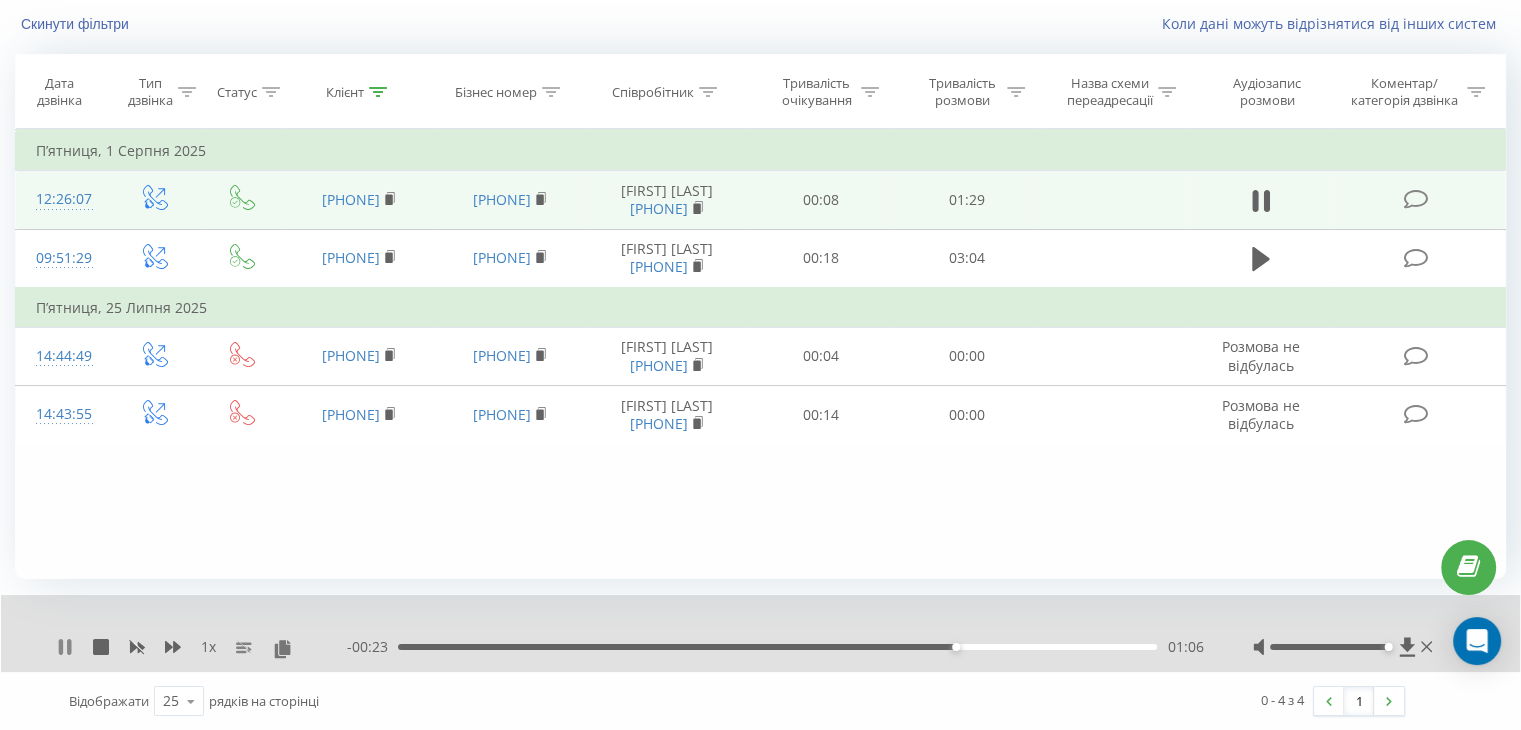 click 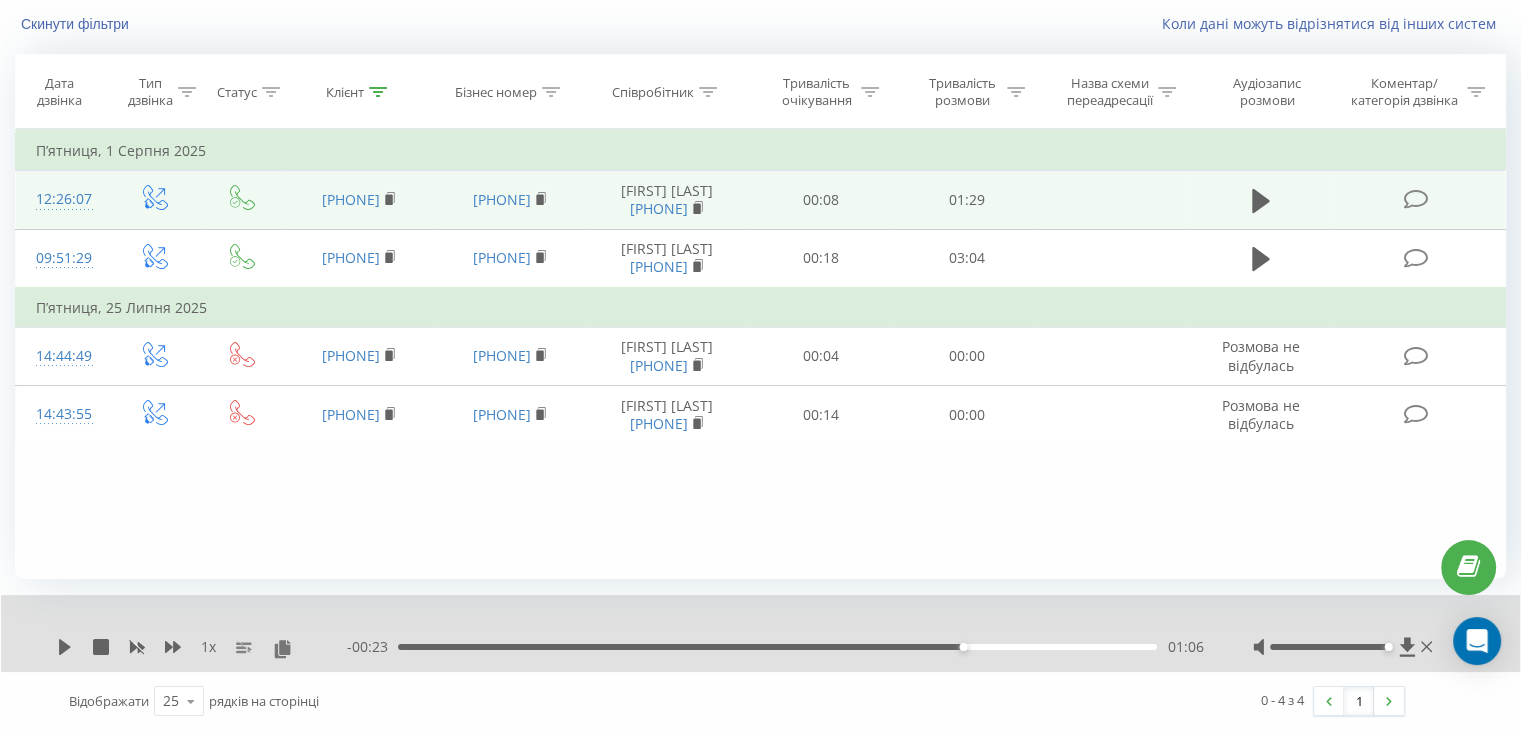 scroll, scrollTop: 0, scrollLeft: 0, axis: both 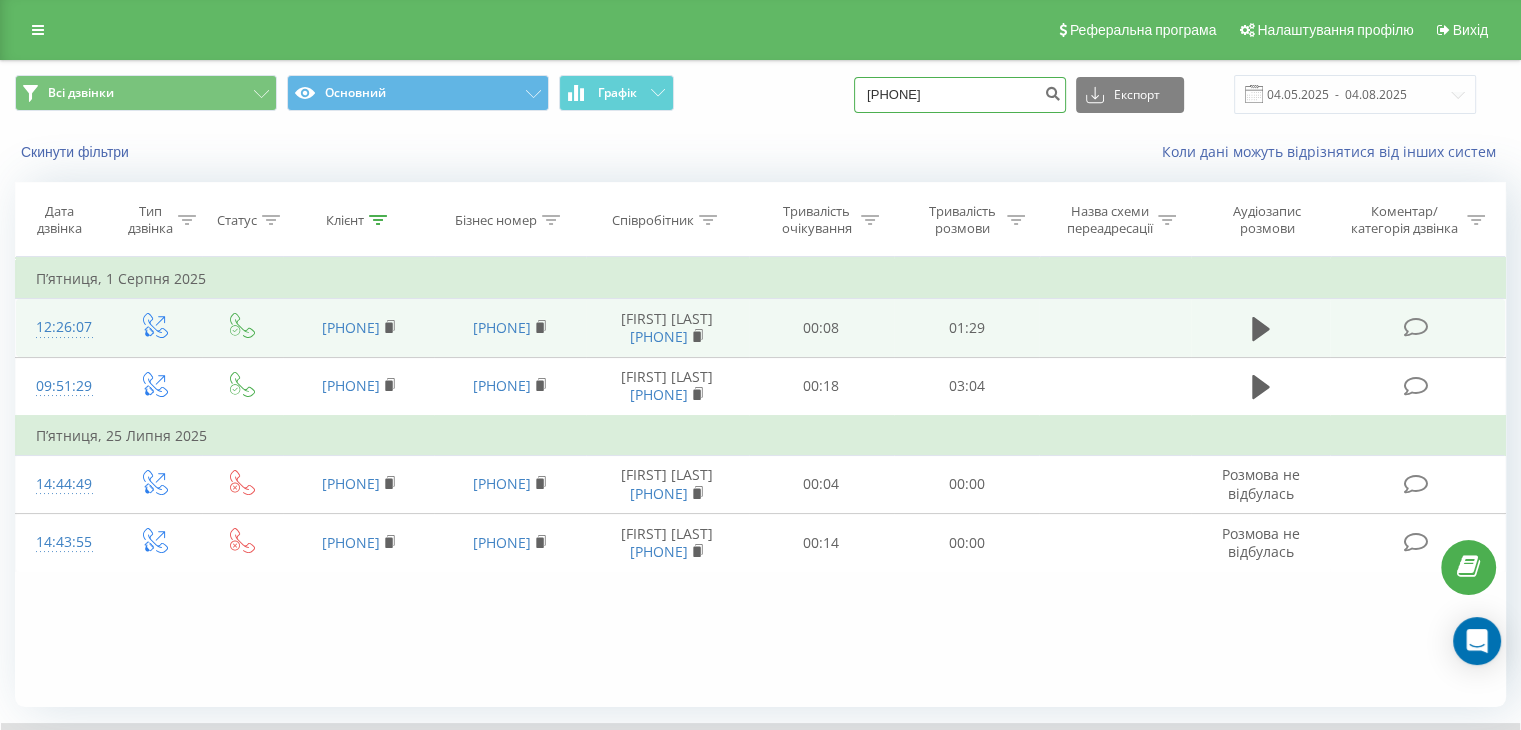 click on "[PHONE]" at bounding box center [960, 95] 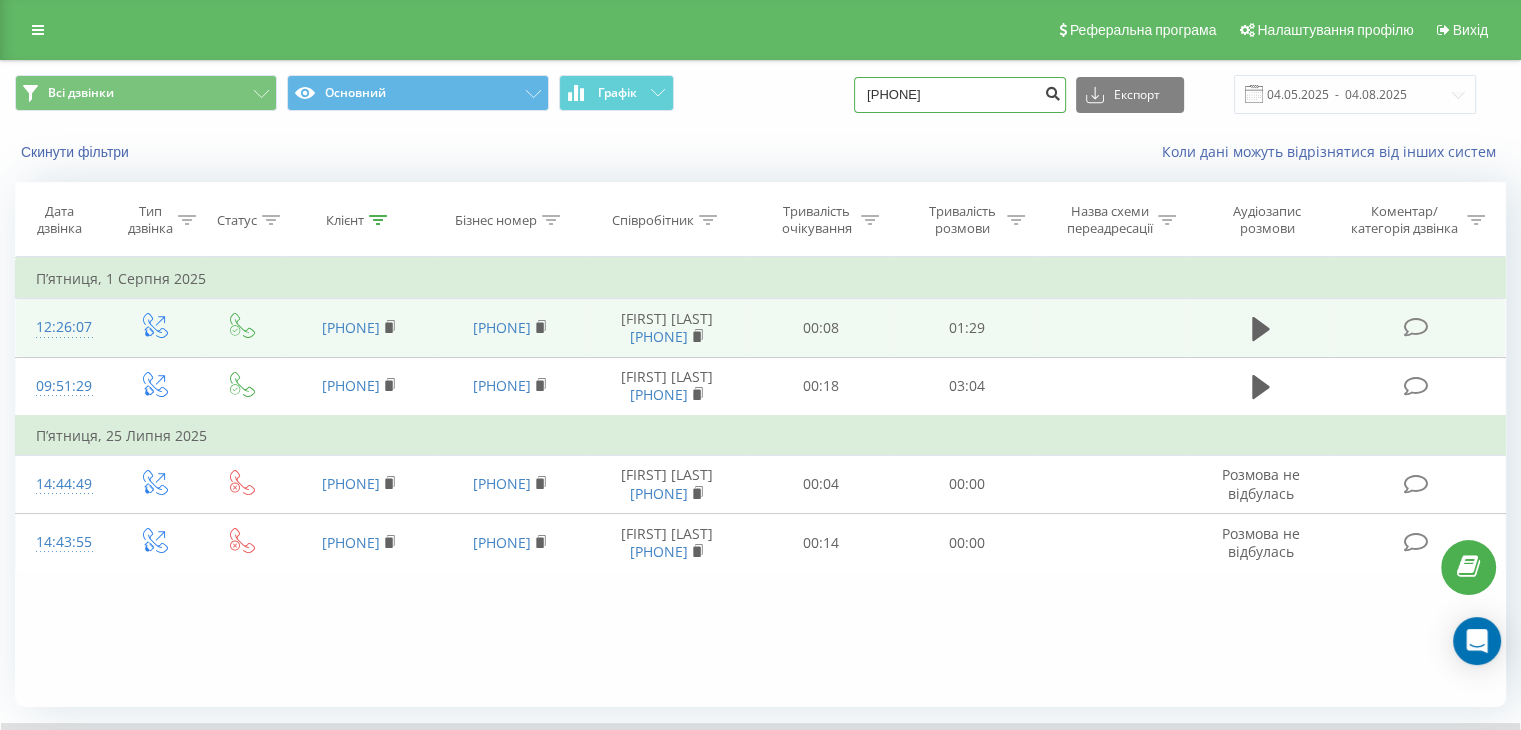 type on "[PHONE]" 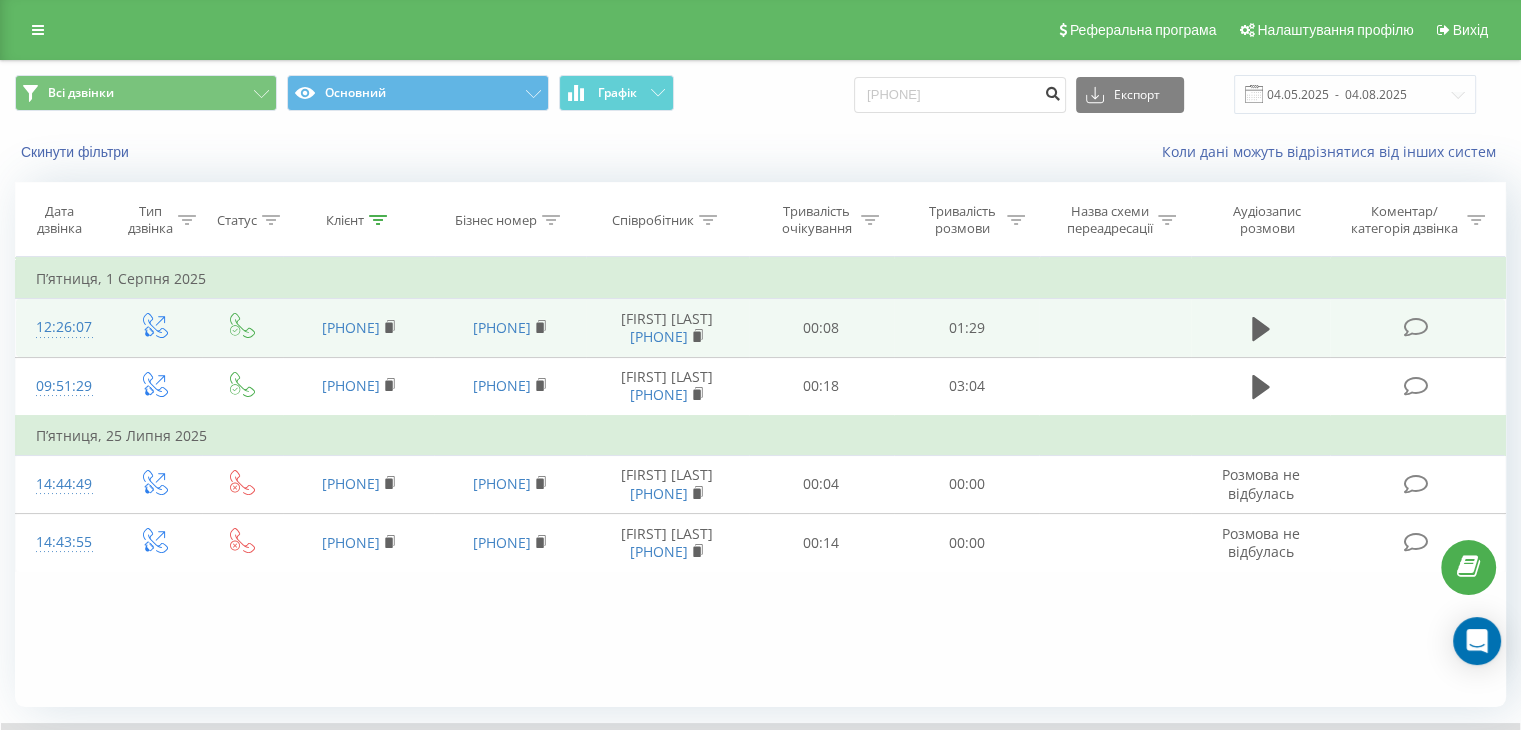 click at bounding box center (1052, 91) 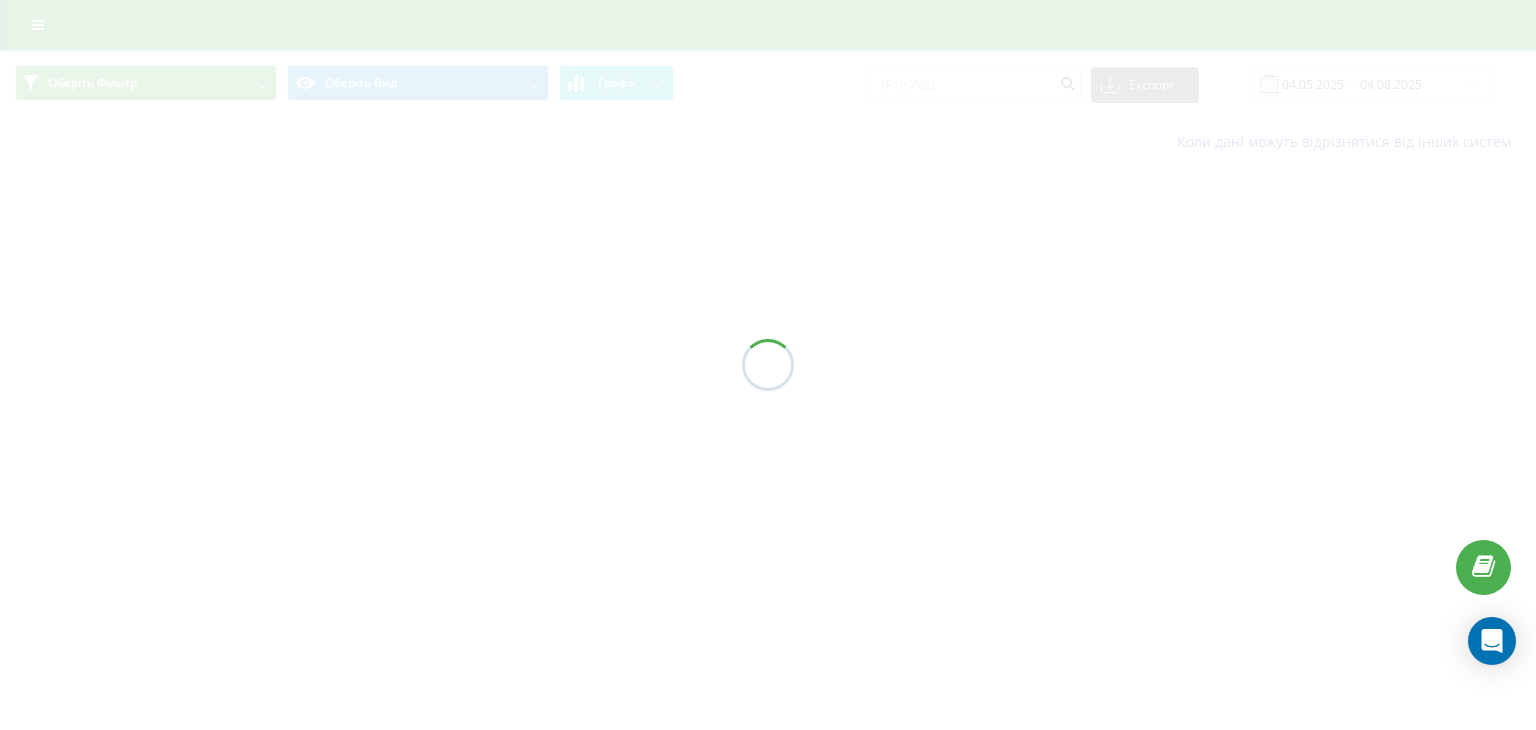 scroll, scrollTop: 0, scrollLeft: 0, axis: both 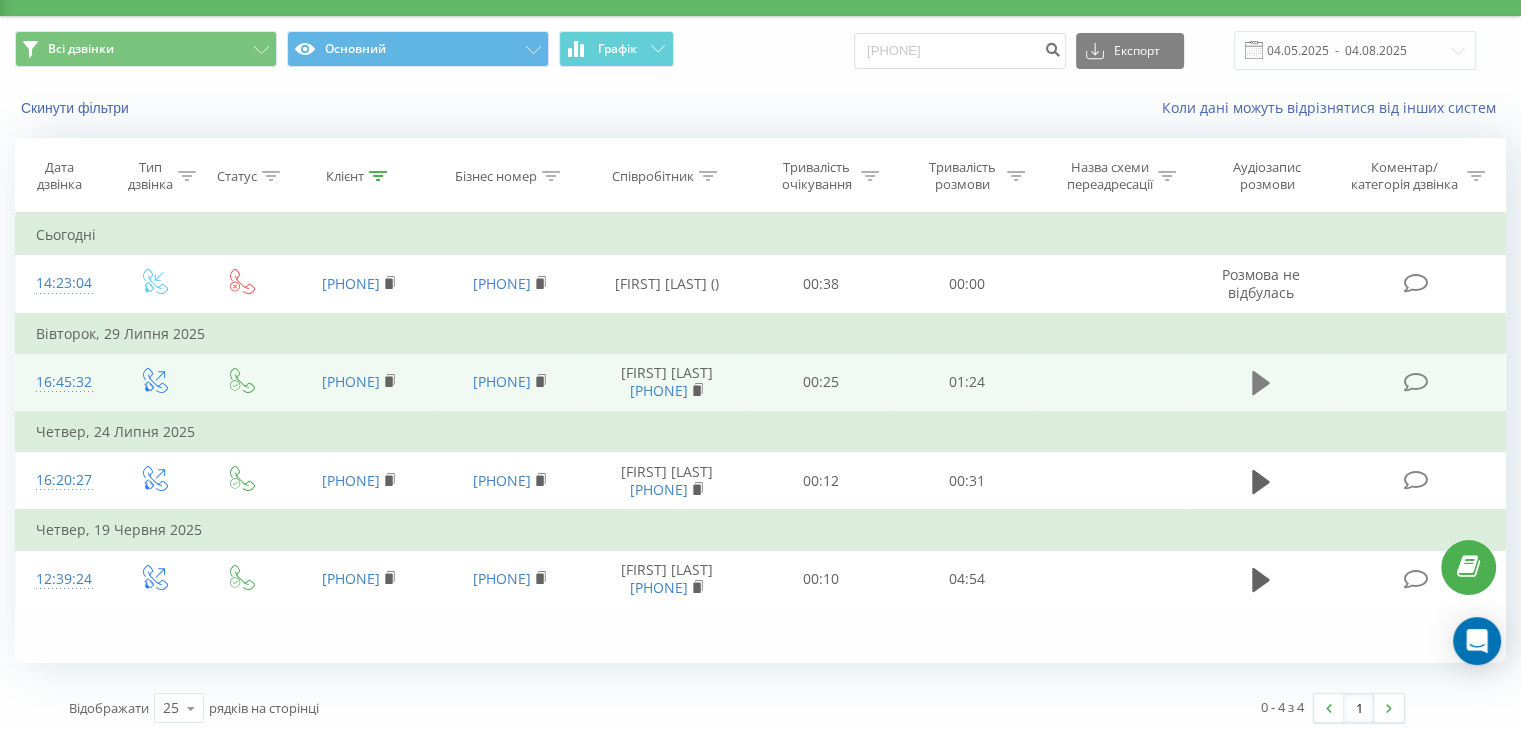 click 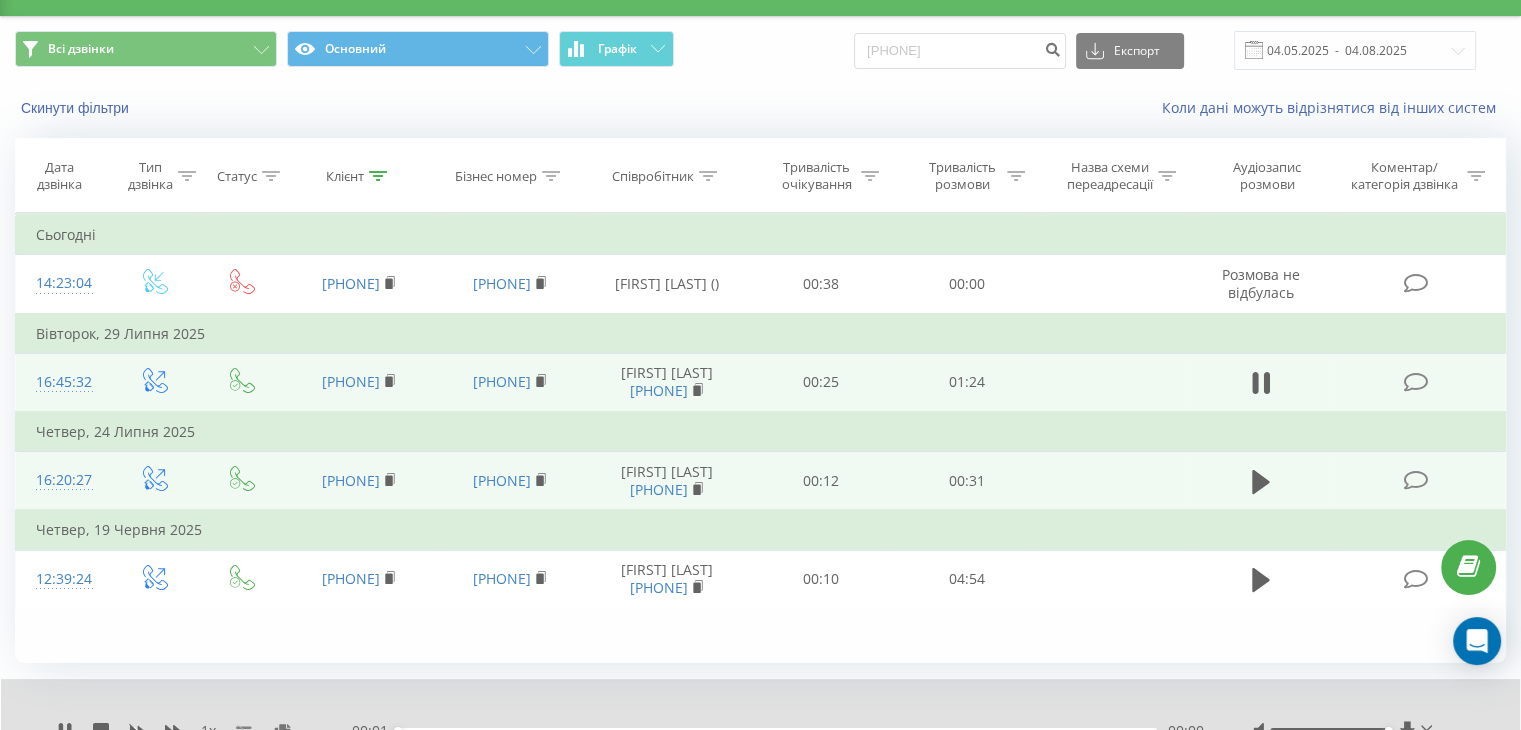 scroll, scrollTop: 95, scrollLeft: 0, axis: vertical 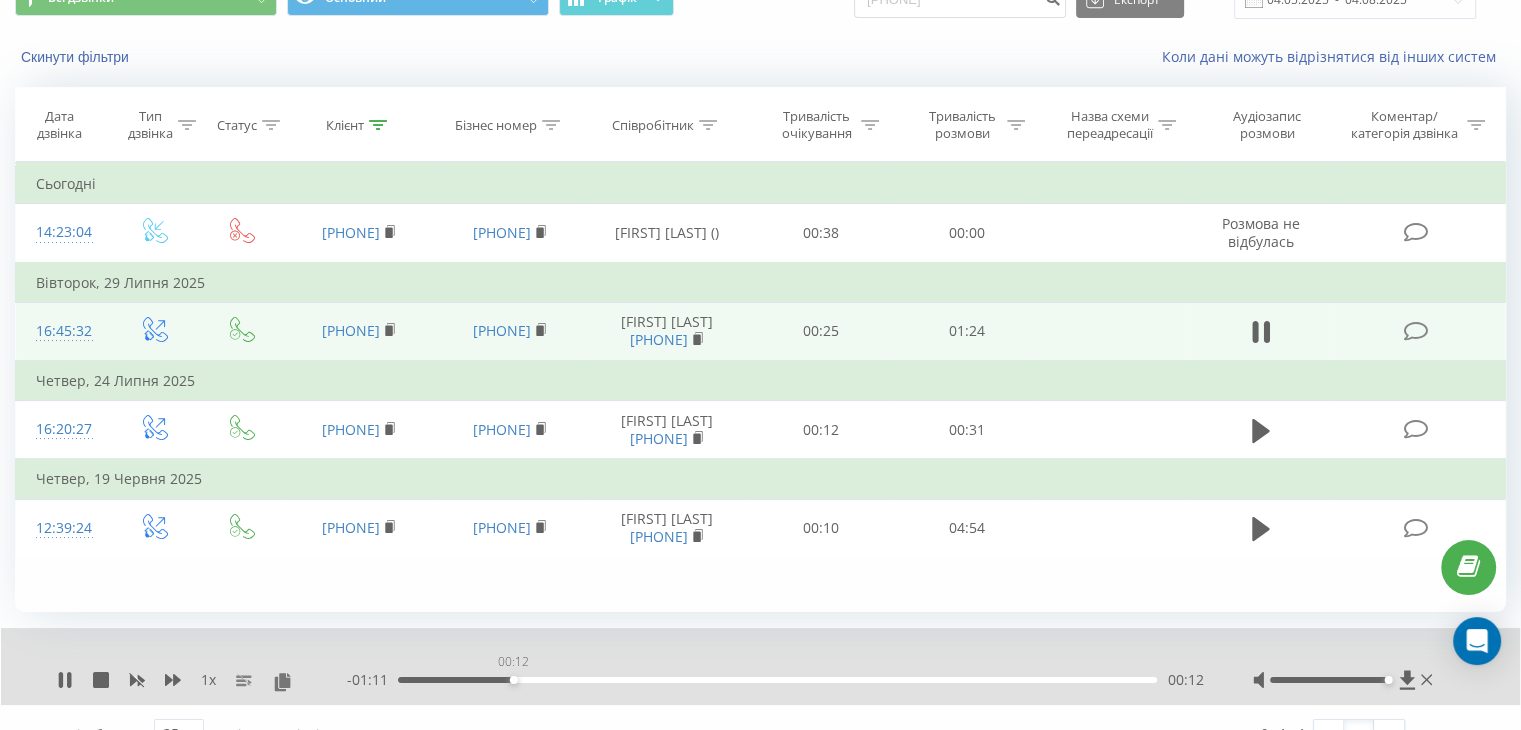 click on "00:12" at bounding box center [777, 680] 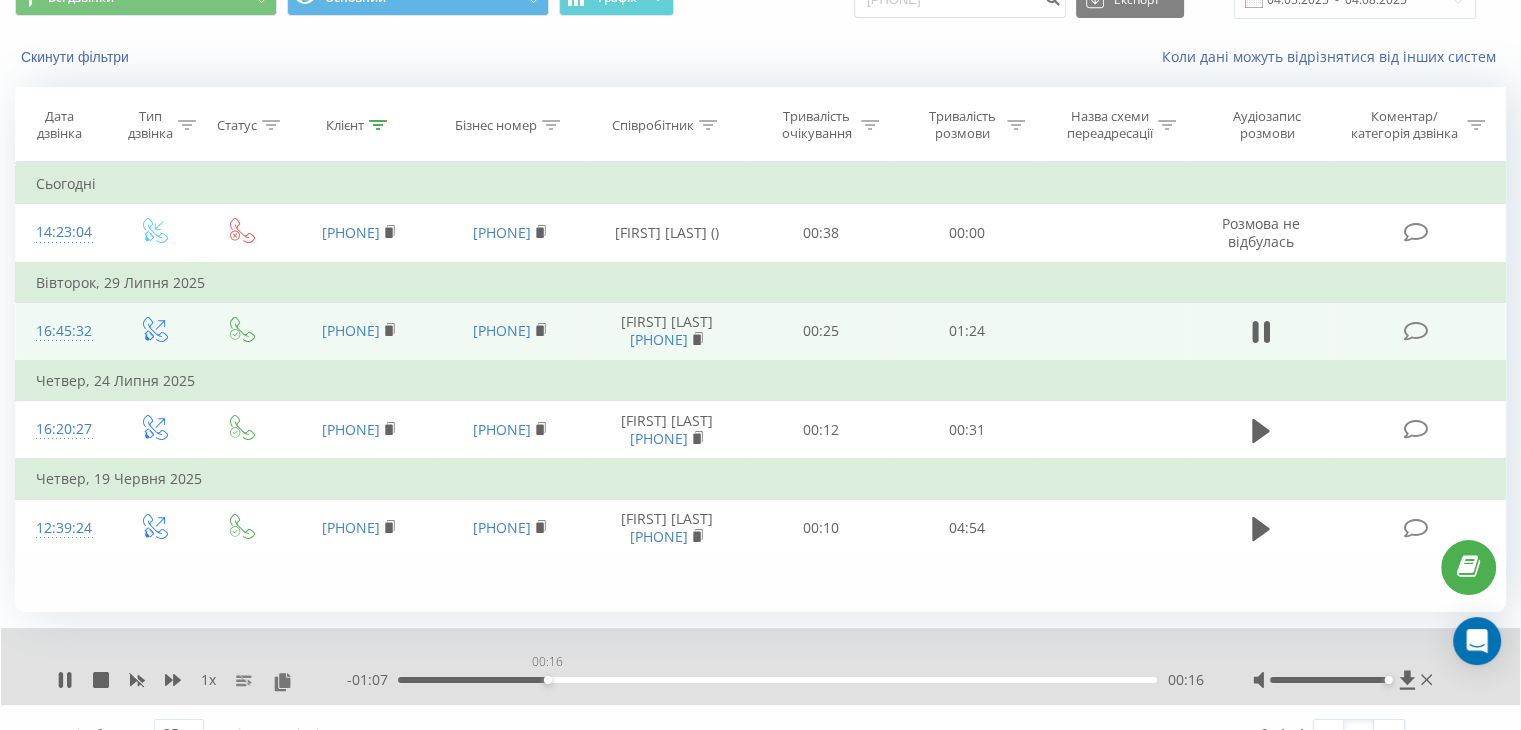 click on "00:16" at bounding box center (777, 680) 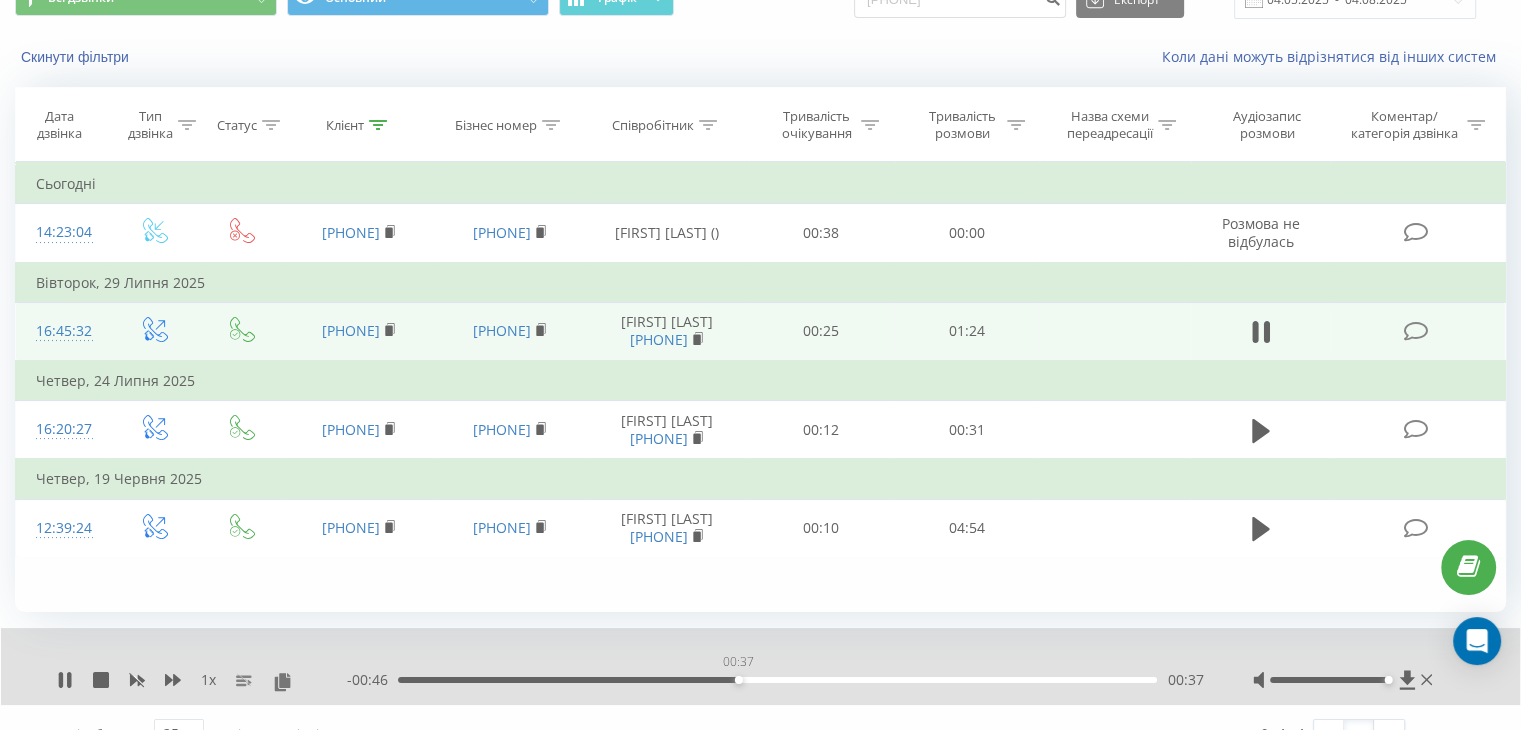 click on "00:37" at bounding box center [777, 680] 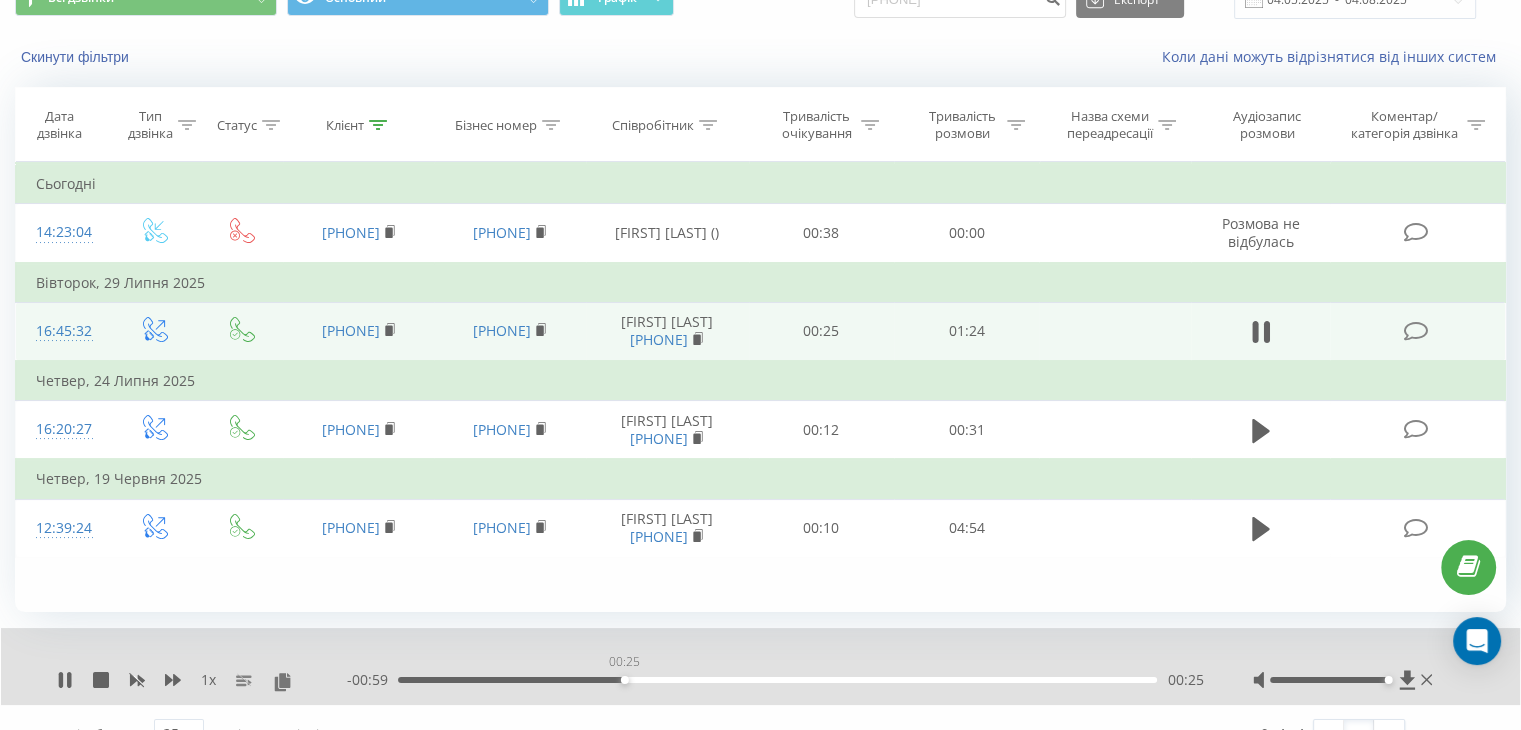 click on "00:25" at bounding box center (777, 680) 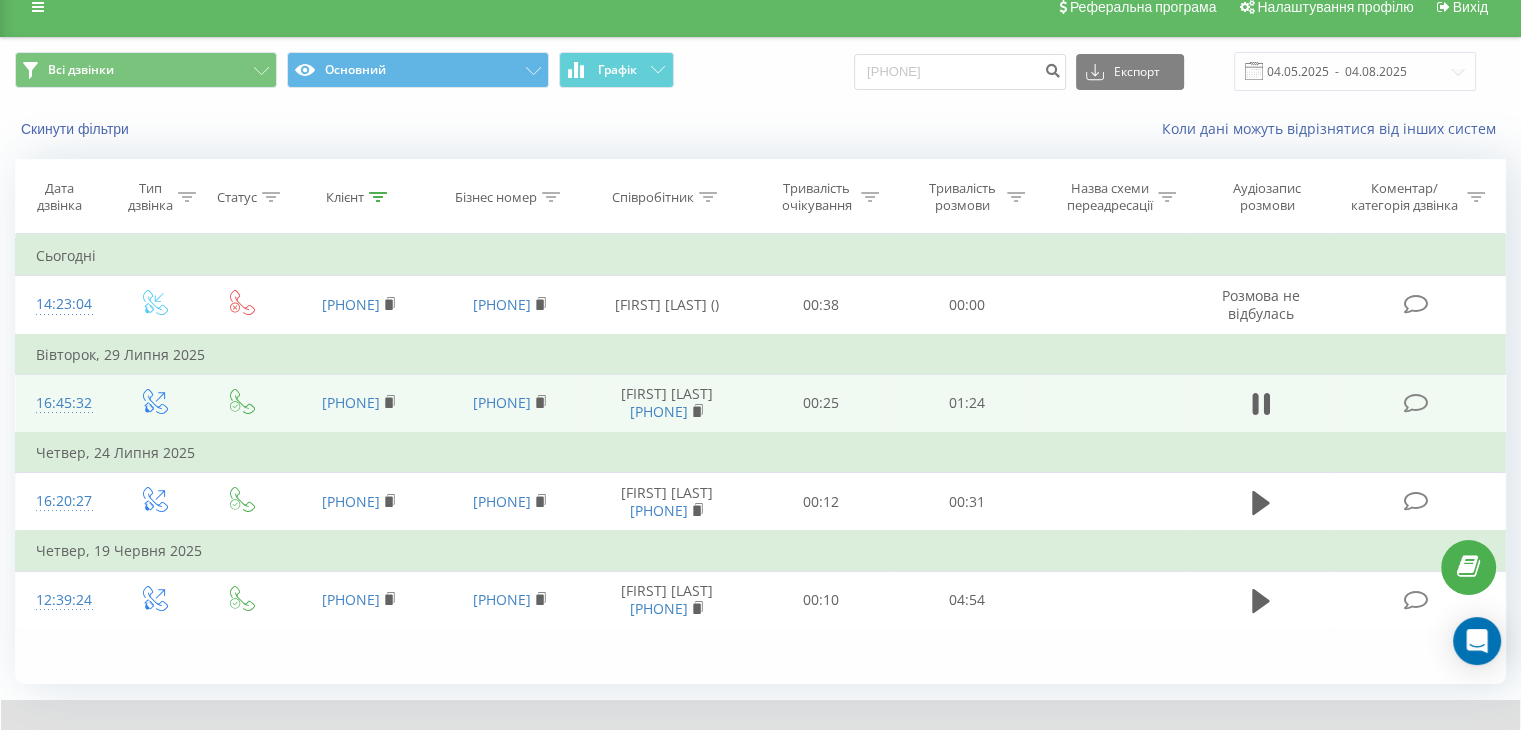 scroll, scrollTop: 20, scrollLeft: 0, axis: vertical 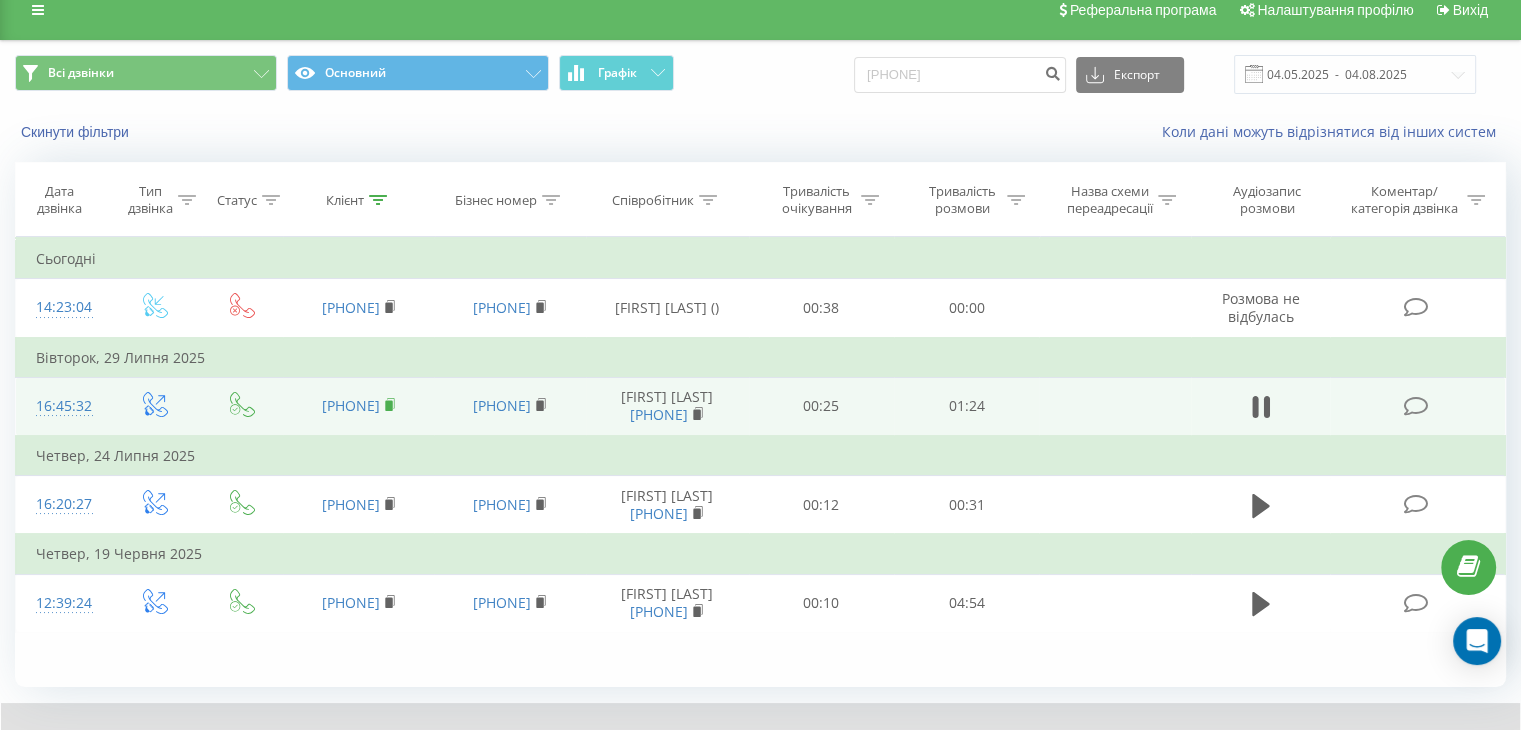click 